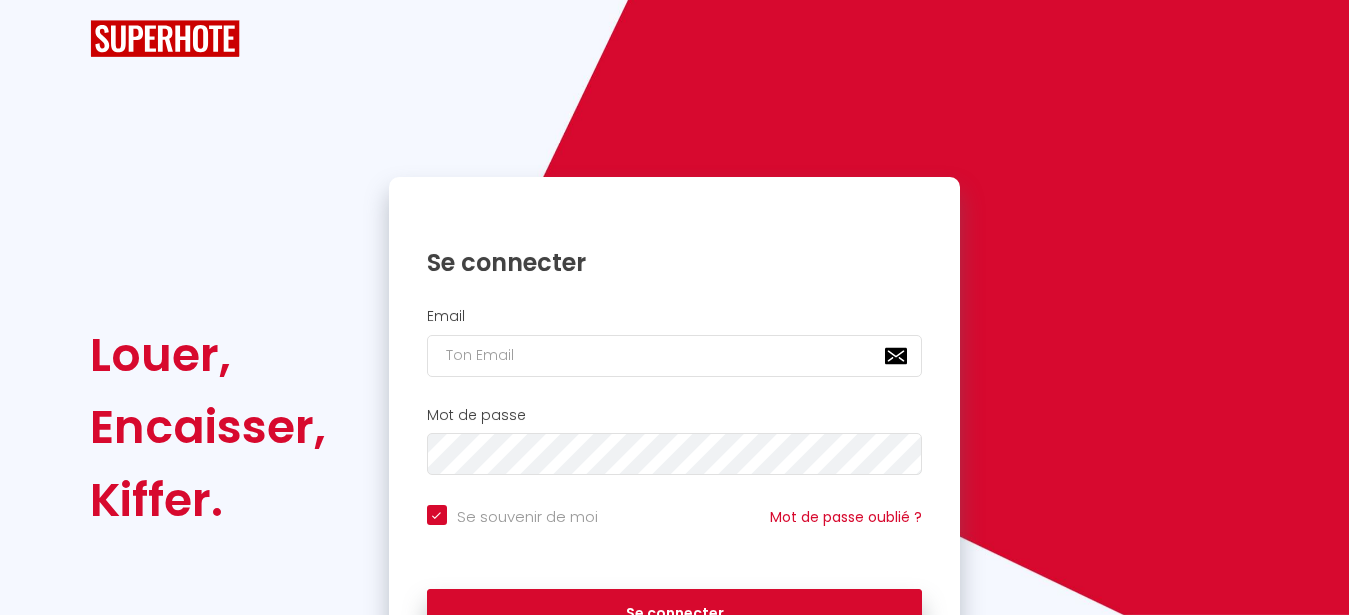 scroll, scrollTop: 0, scrollLeft: 0, axis: both 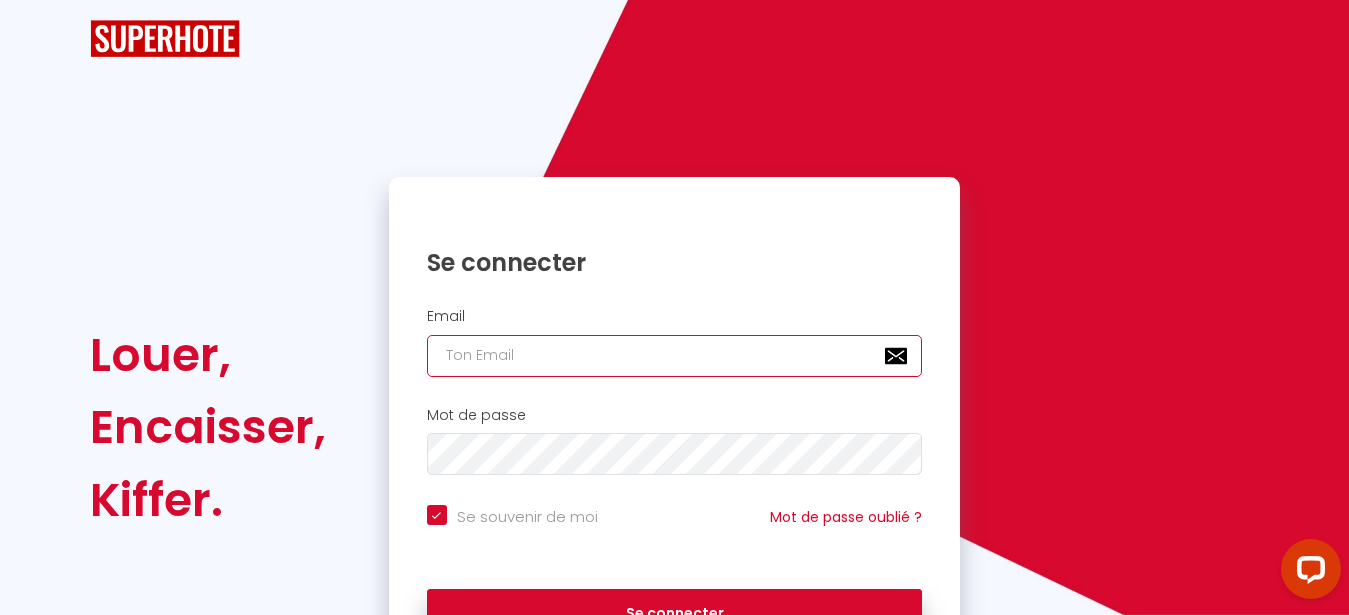 click at bounding box center (675, 356) 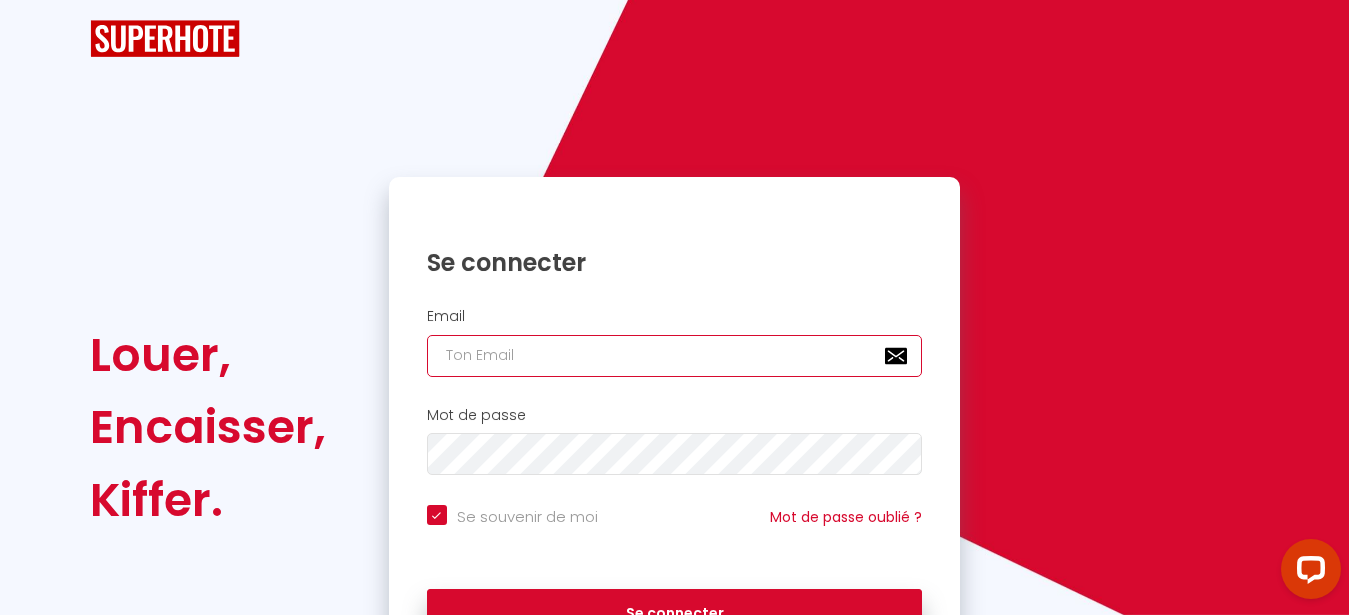 type on "g" 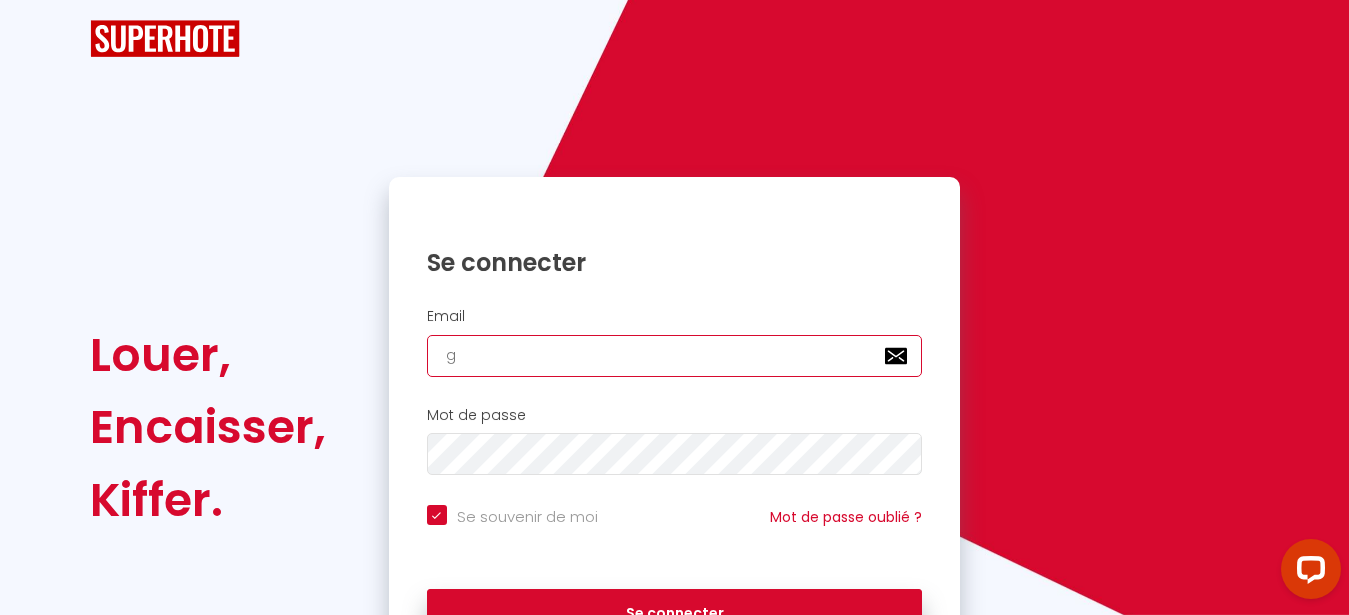checkbox on "true" 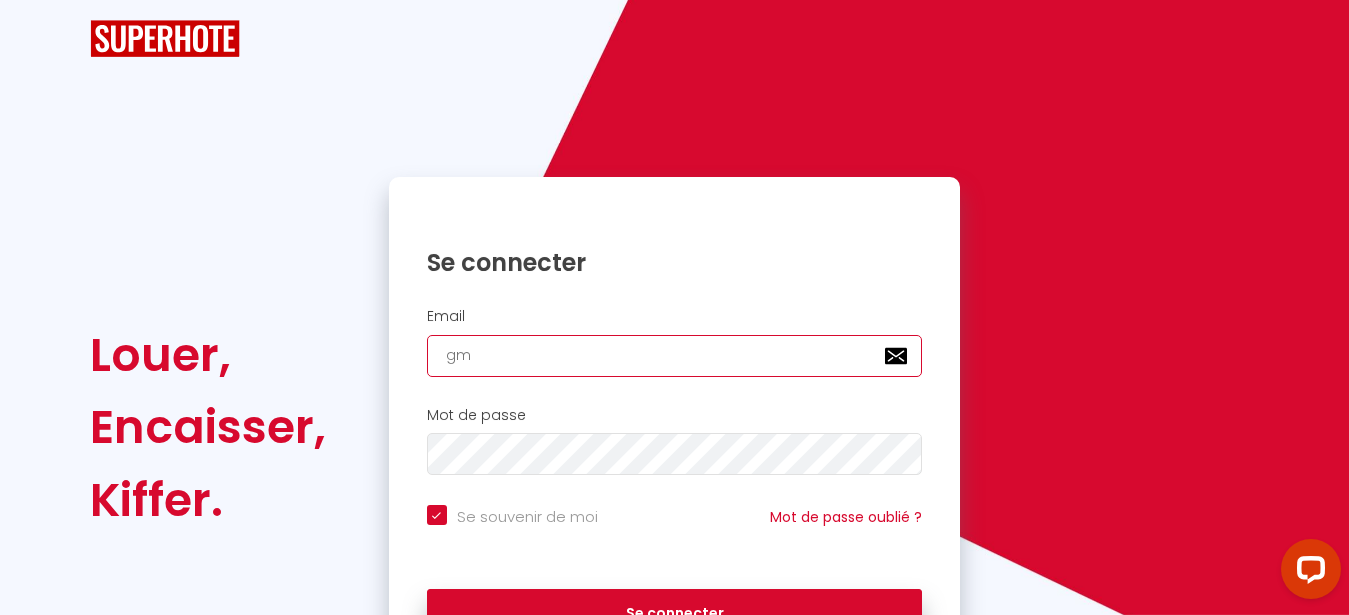 checkbox on "true" 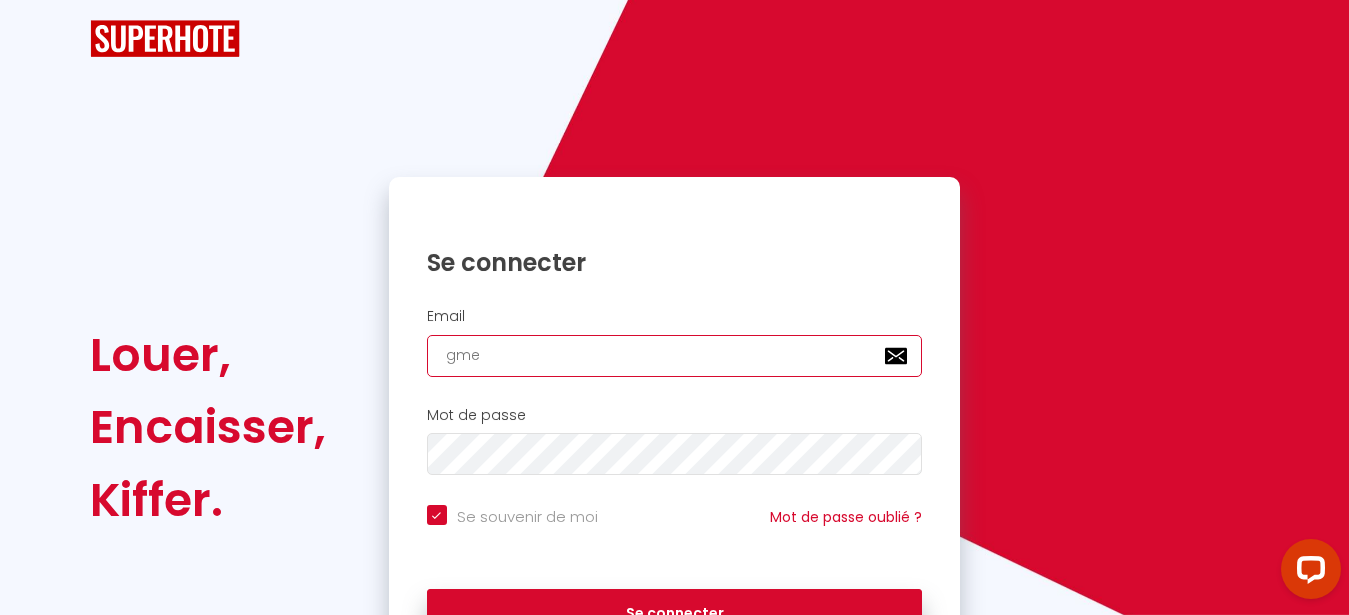 checkbox on "true" 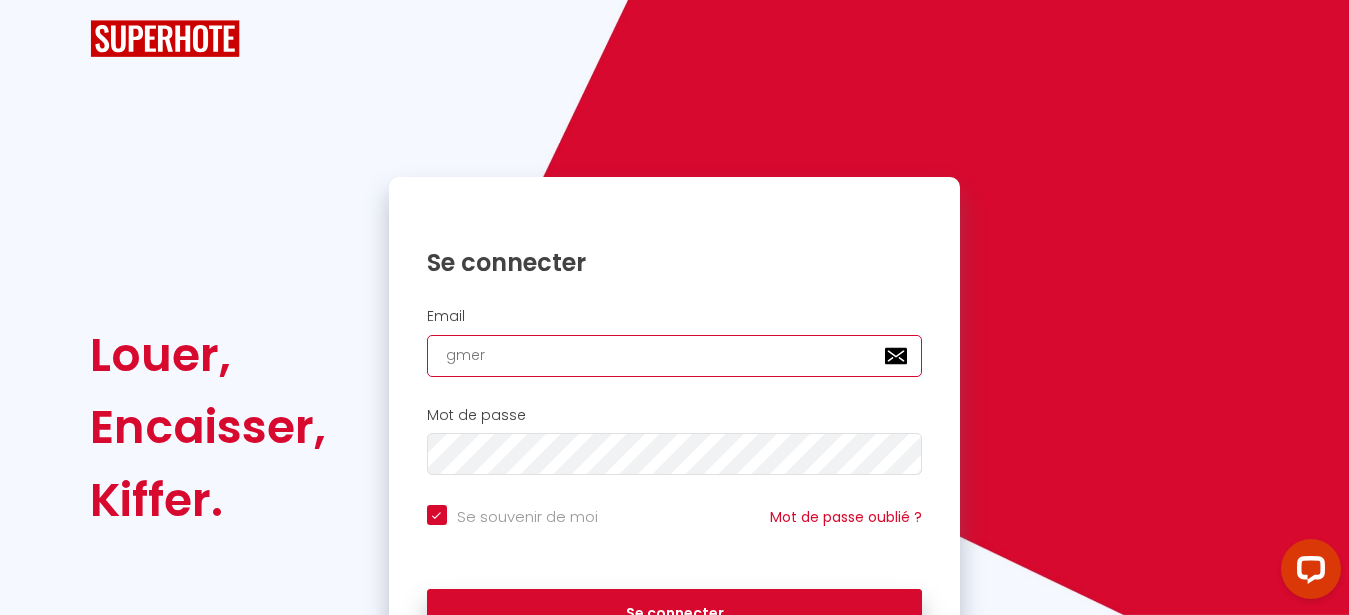 checkbox on "true" 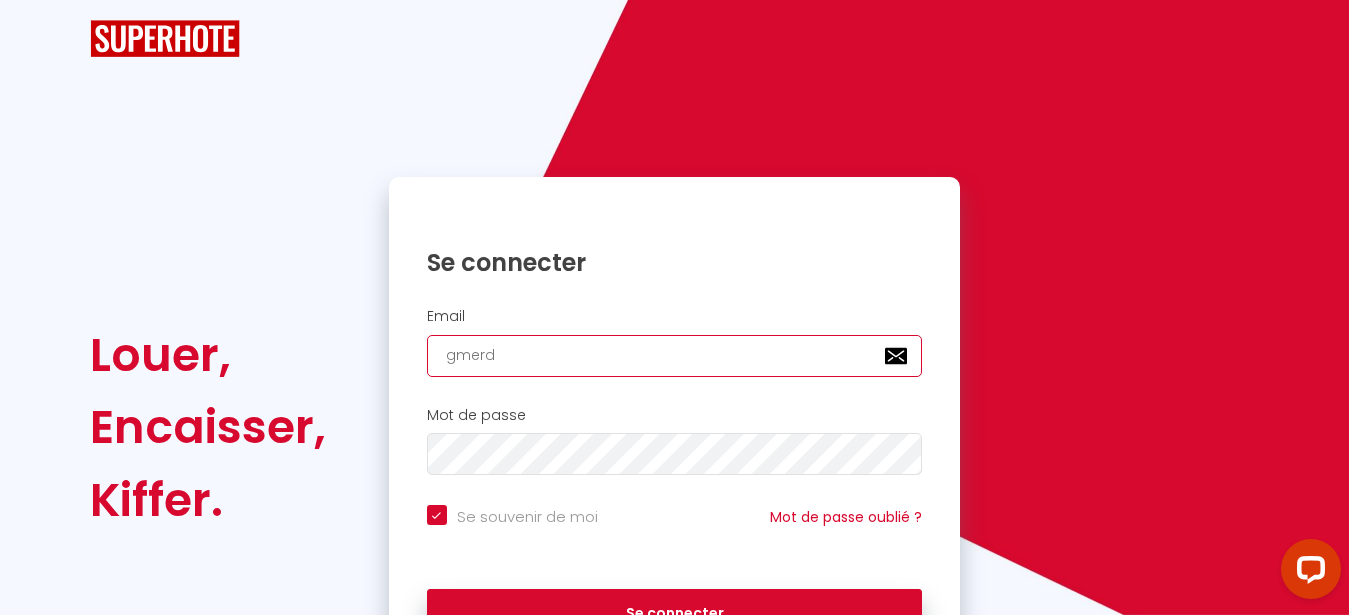 checkbox on "true" 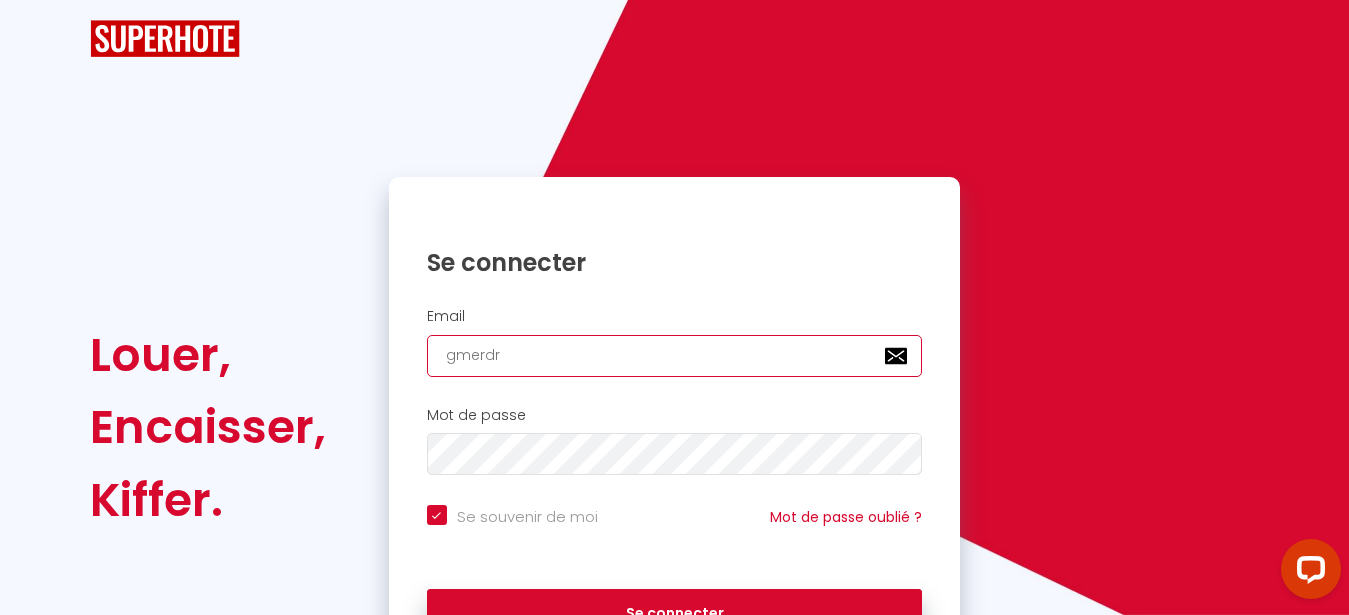 checkbox on "true" 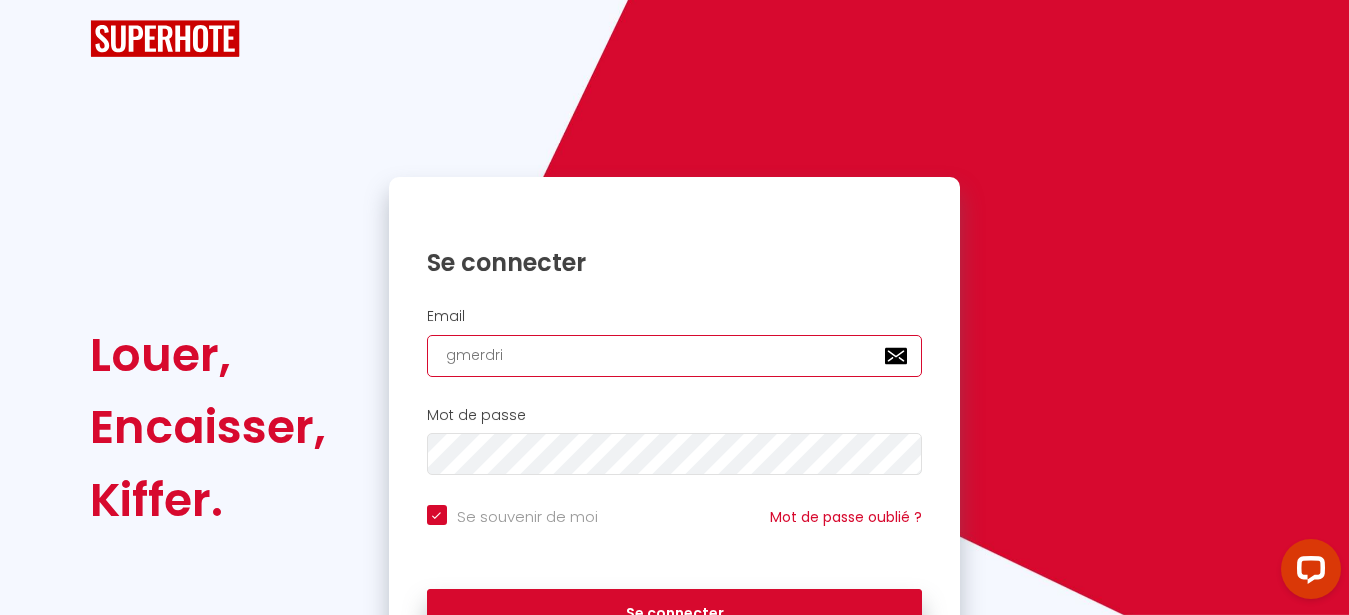 type on "gmerdrig" 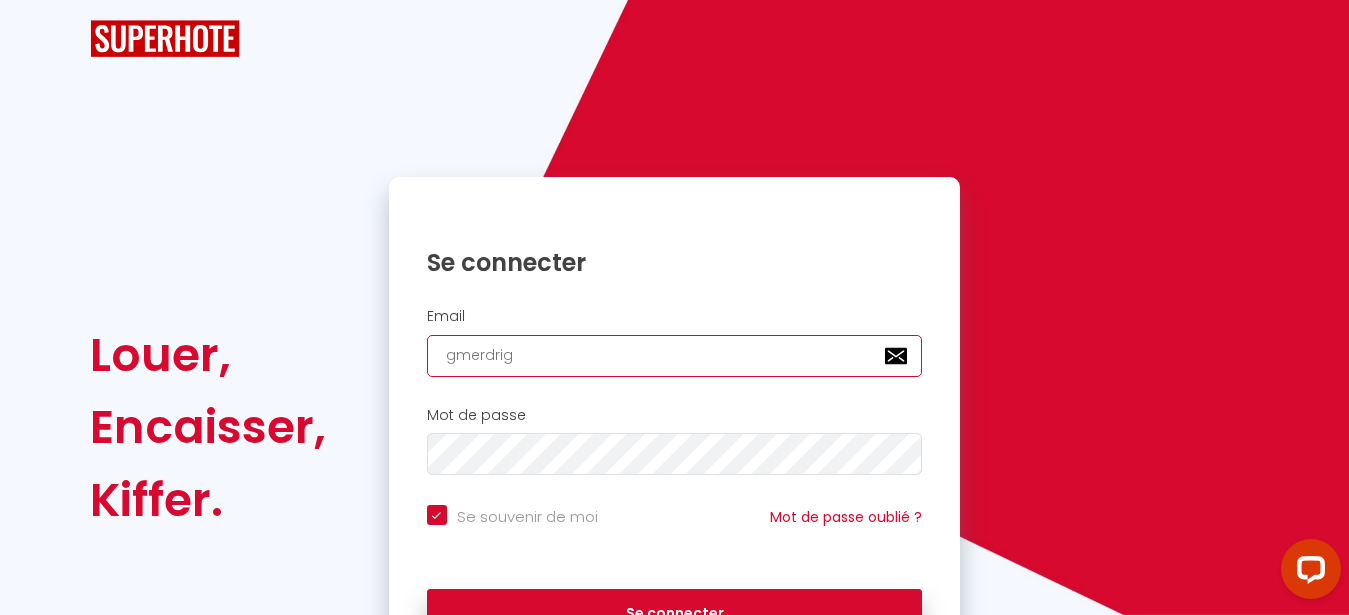 checkbox on "true" 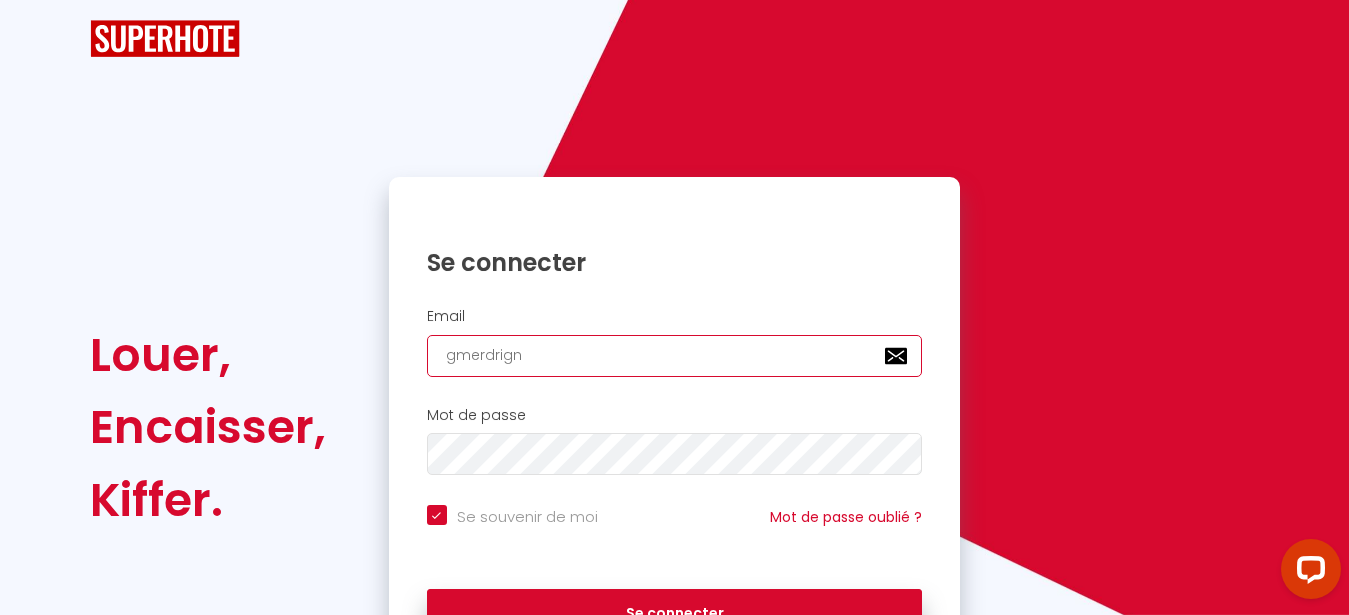 checkbox on "true" 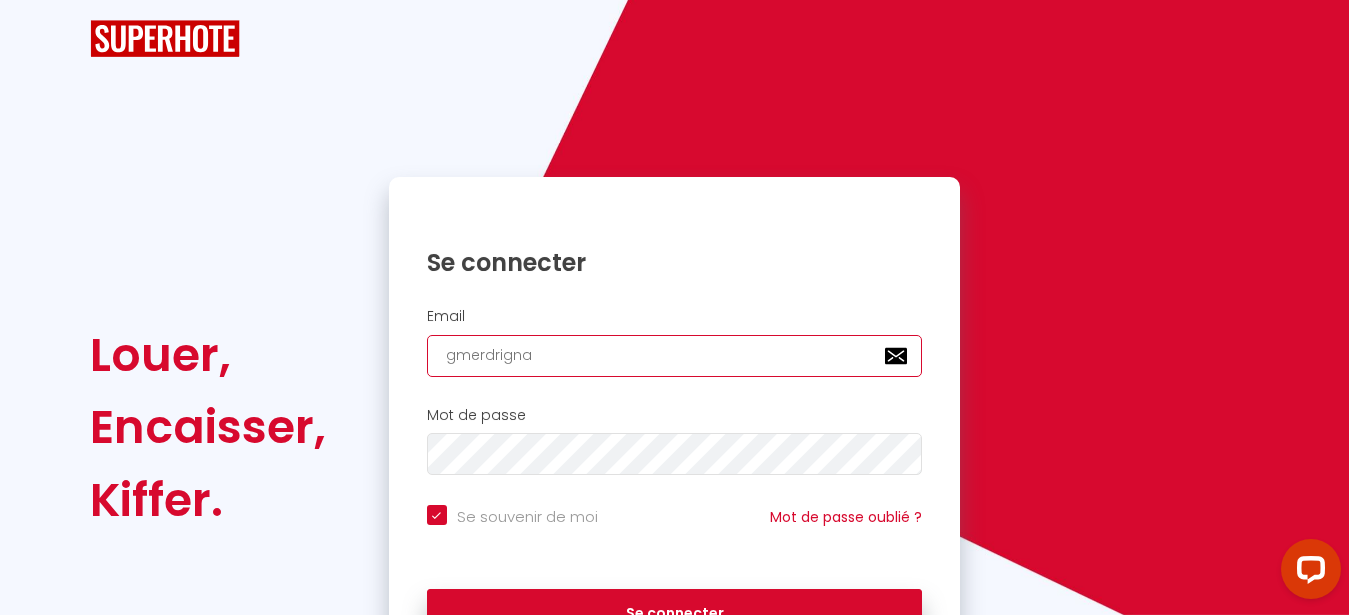 checkbox on "true" 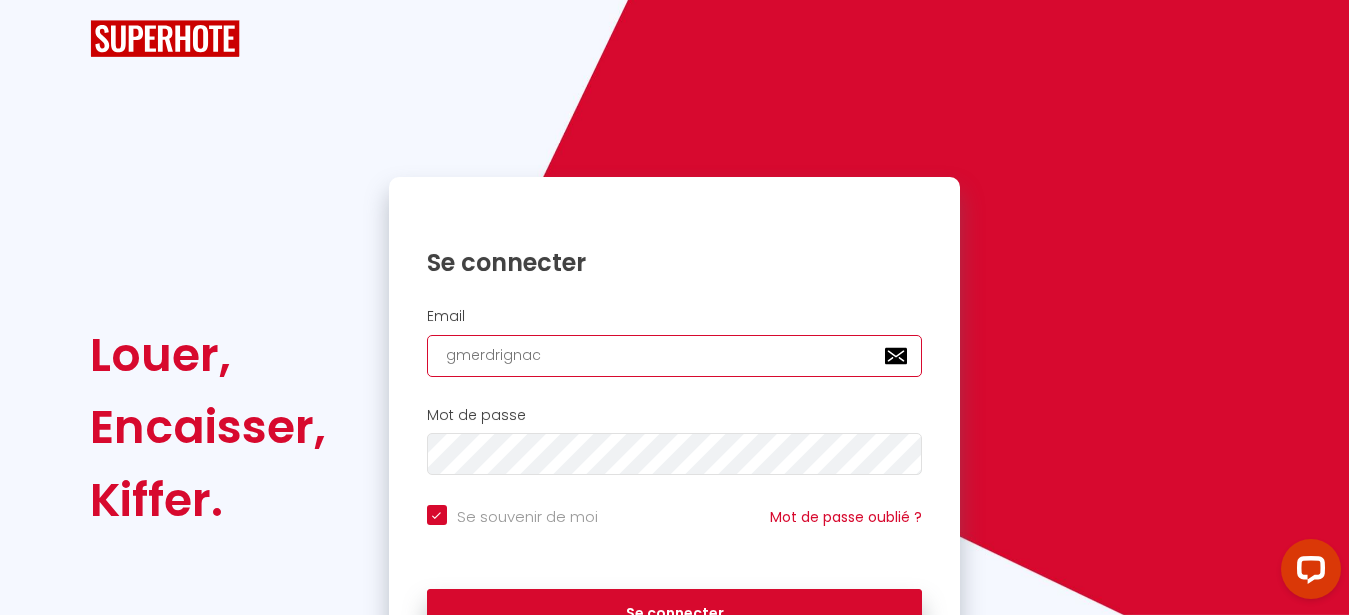 checkbox on "true" 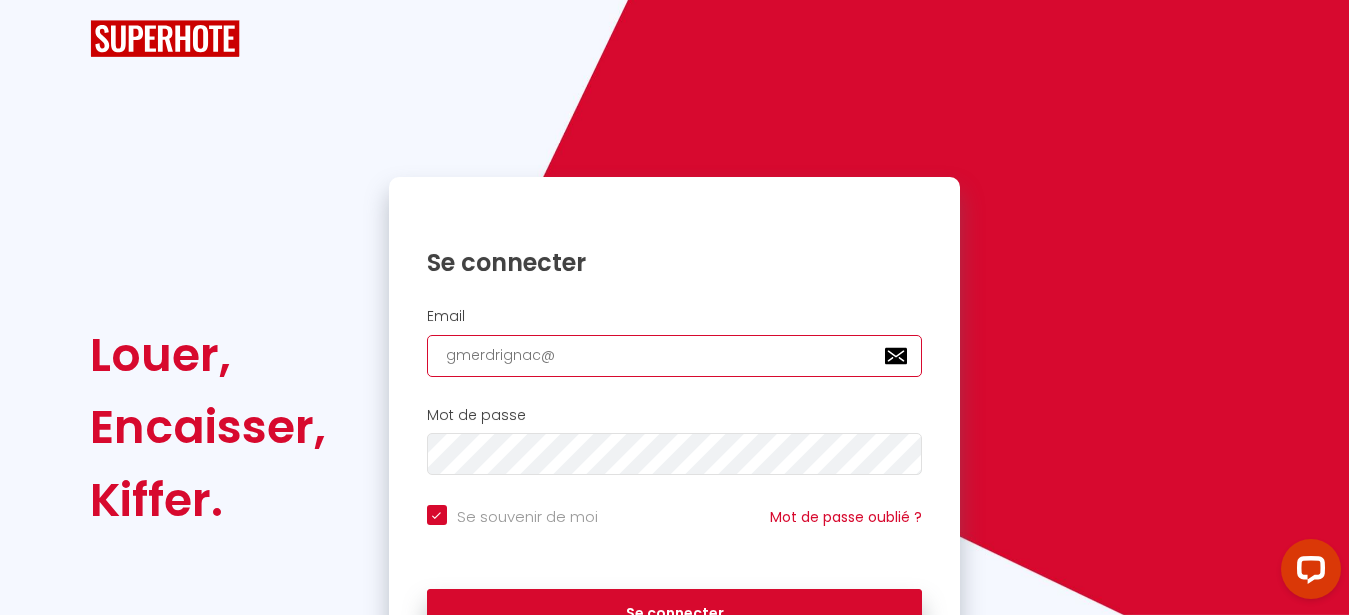 checkbox on "true" 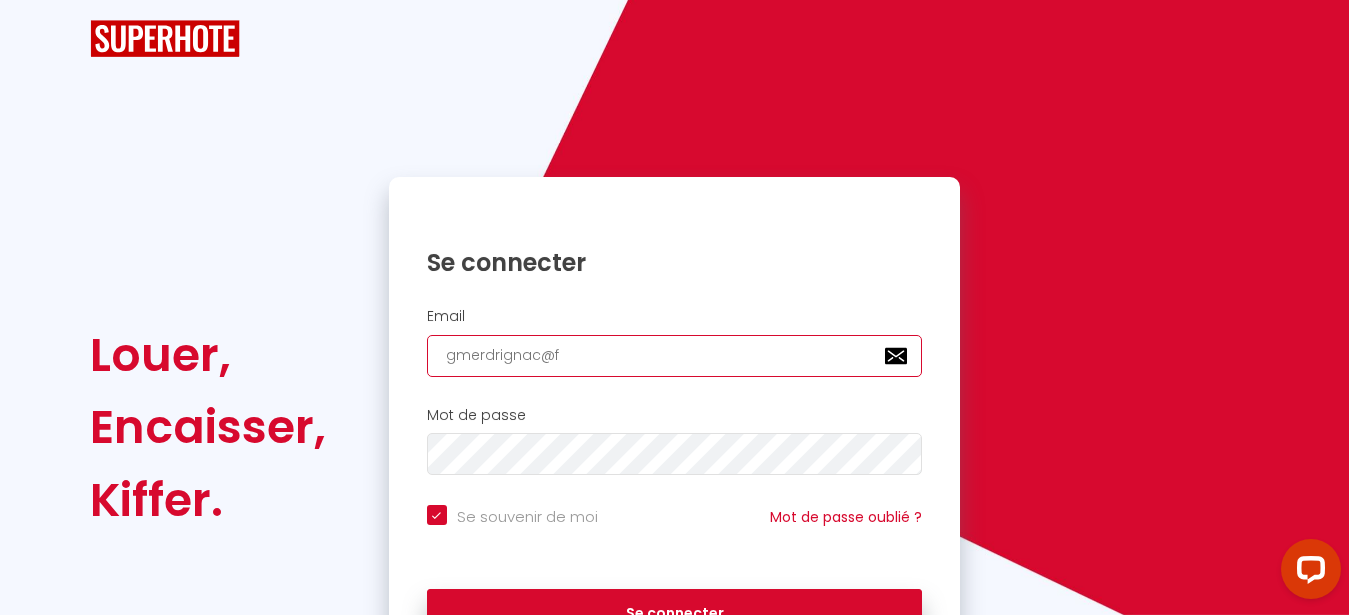 checkbox on "true" 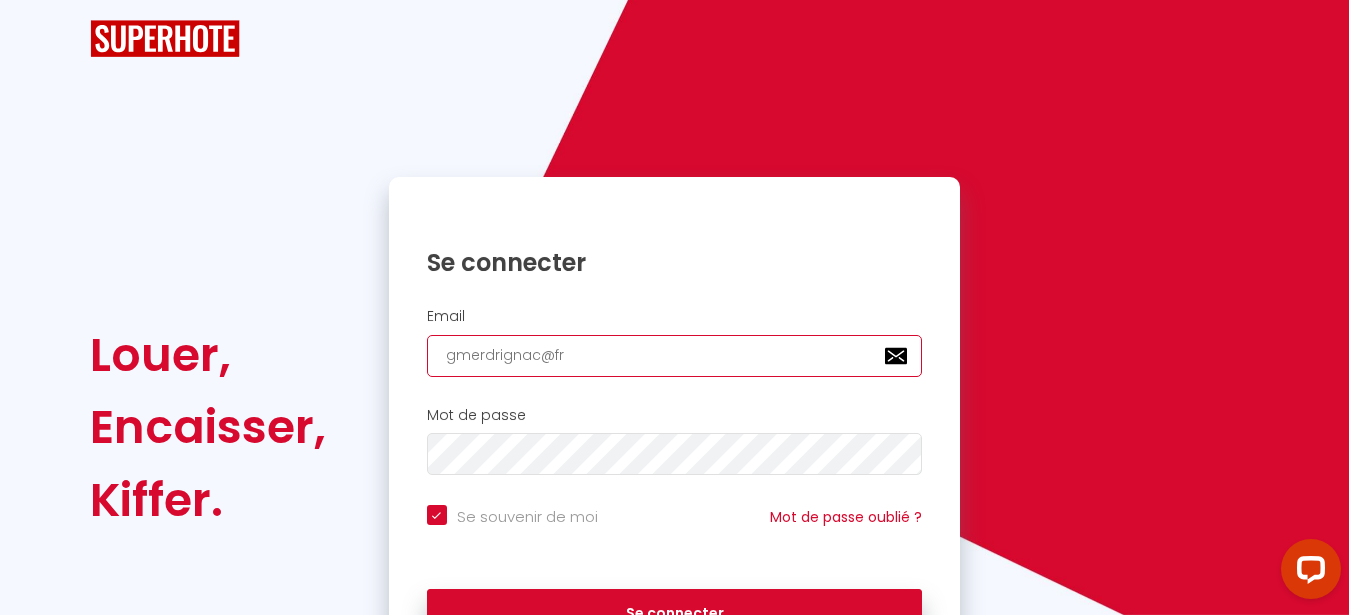 checkbox on "true" 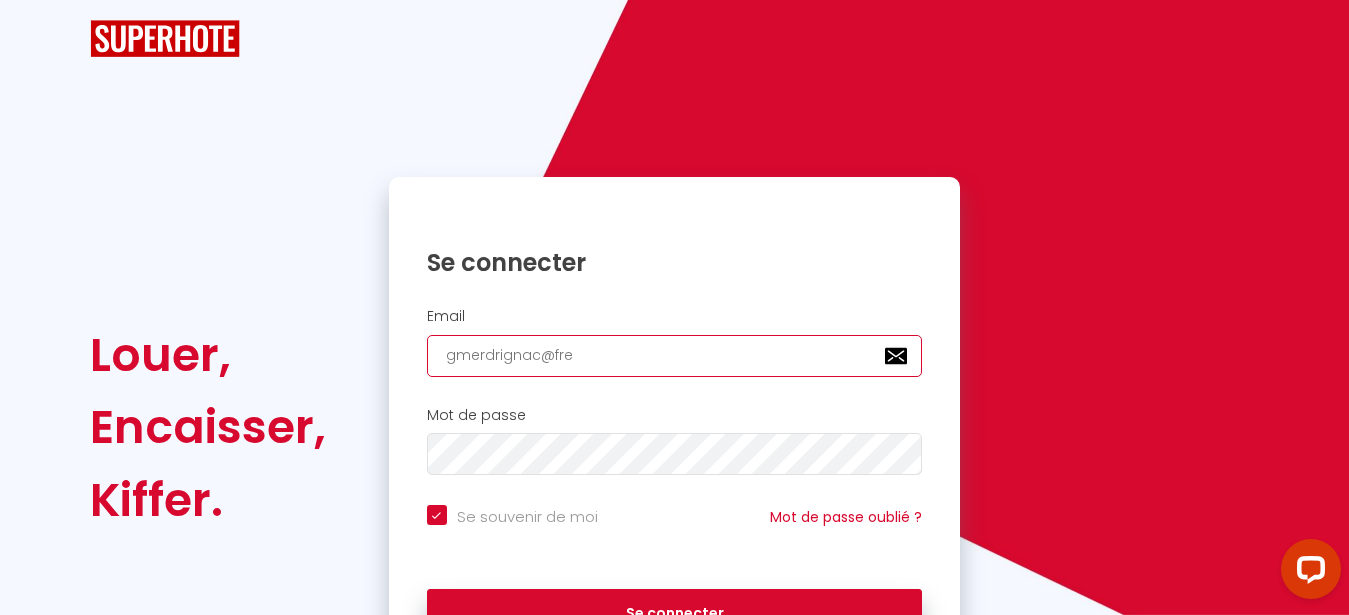 checkbox on "true" 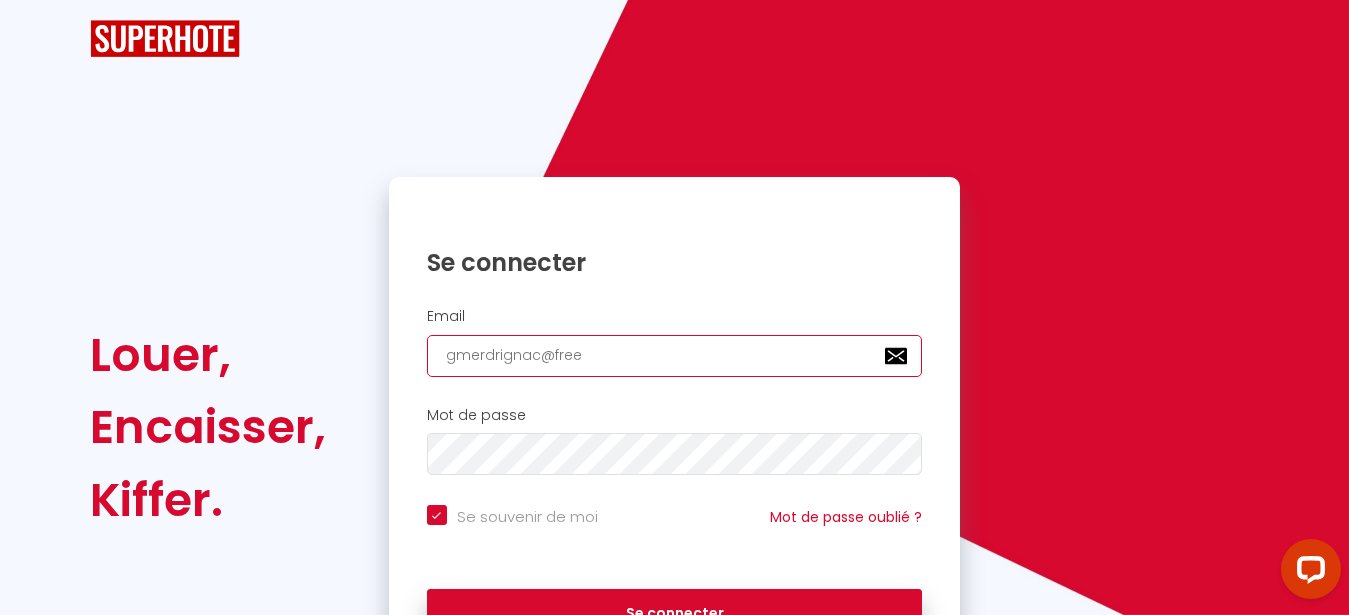 checkbox on "true" 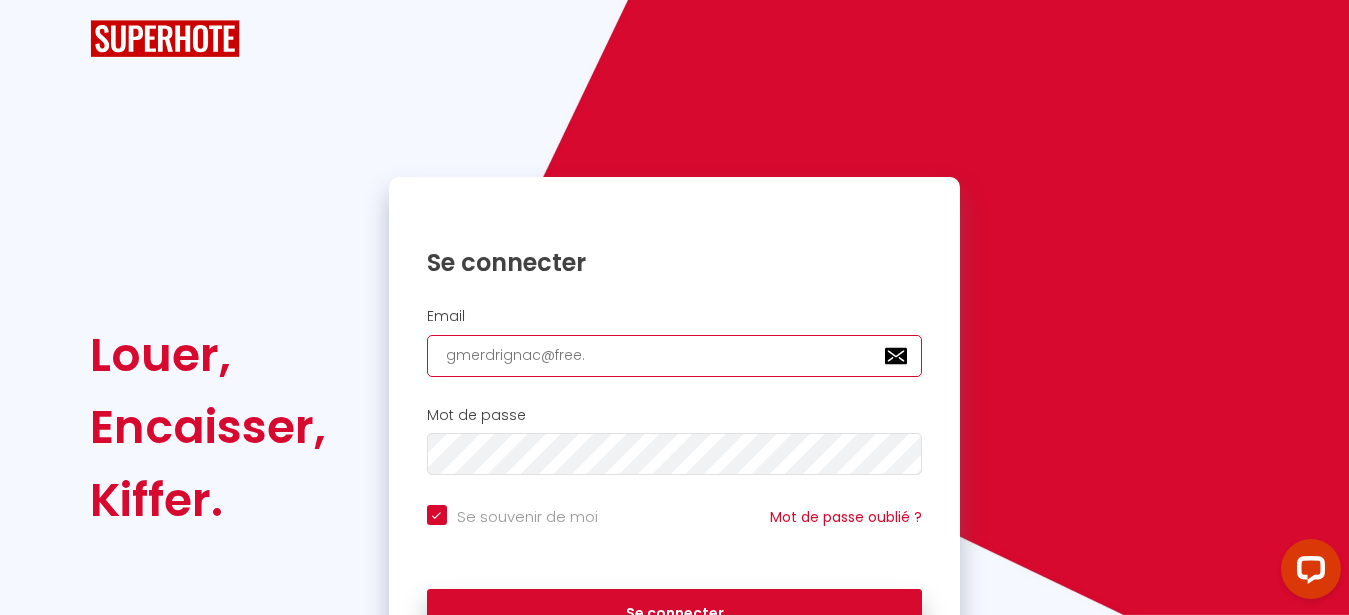 checkbox on "true" 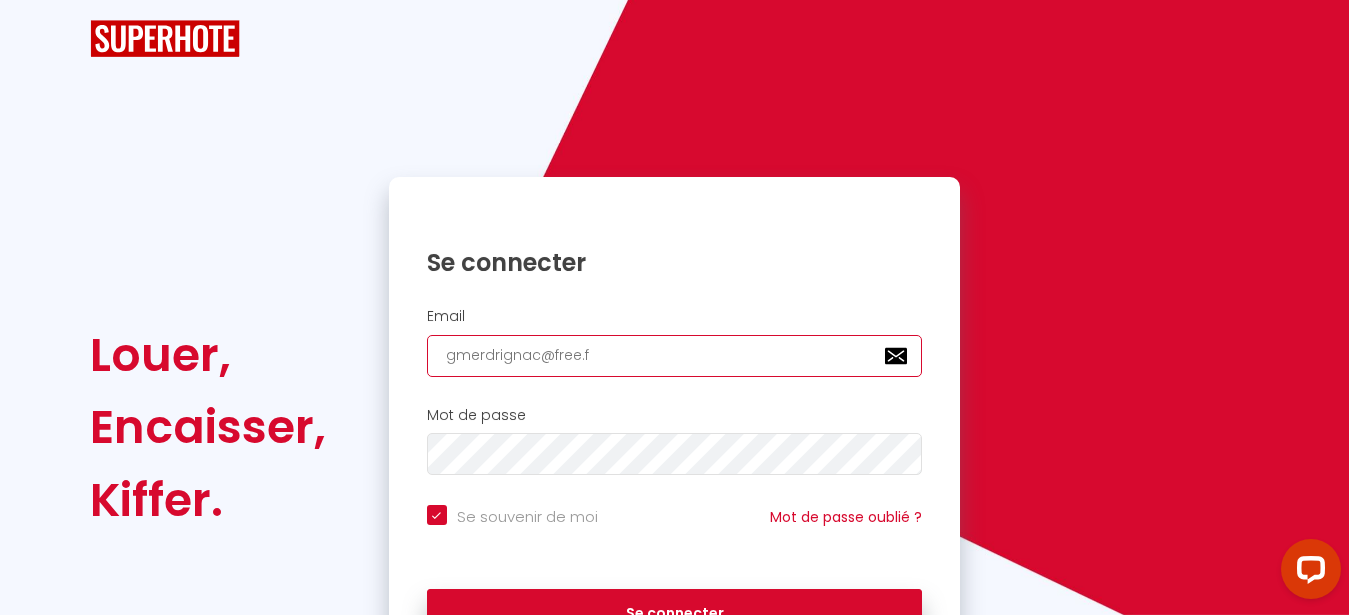 checkbox on "true" 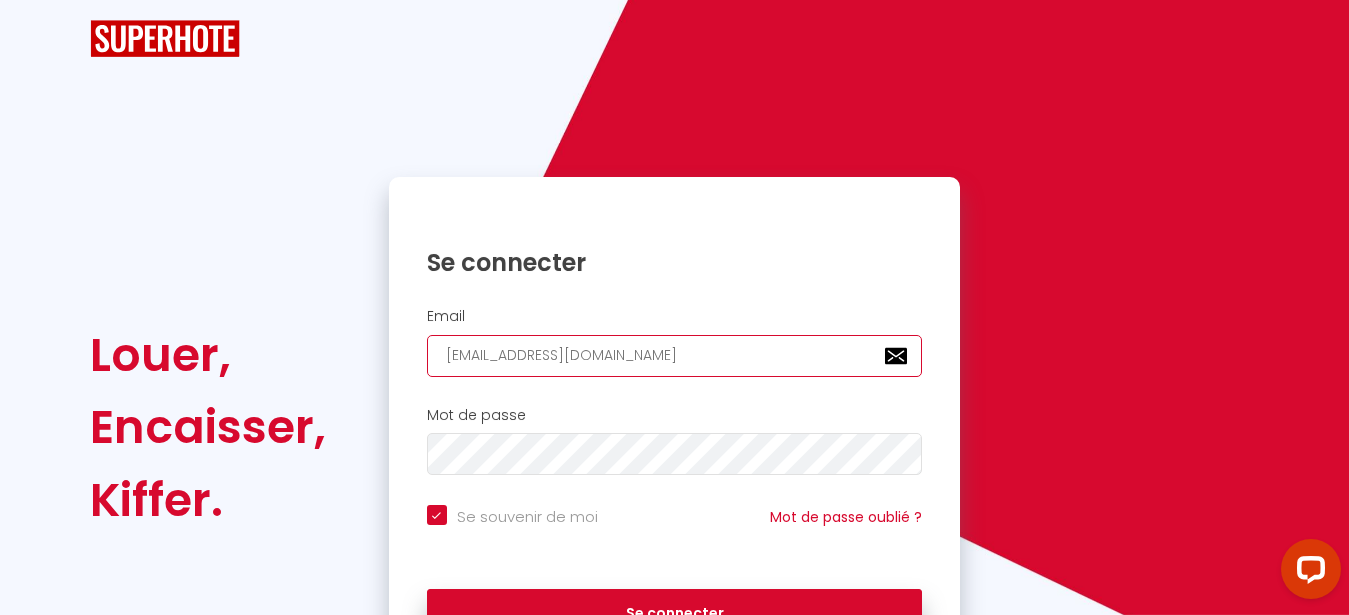 type on "[EMAIL_ADDRESS][DOMAIN_NAME]" 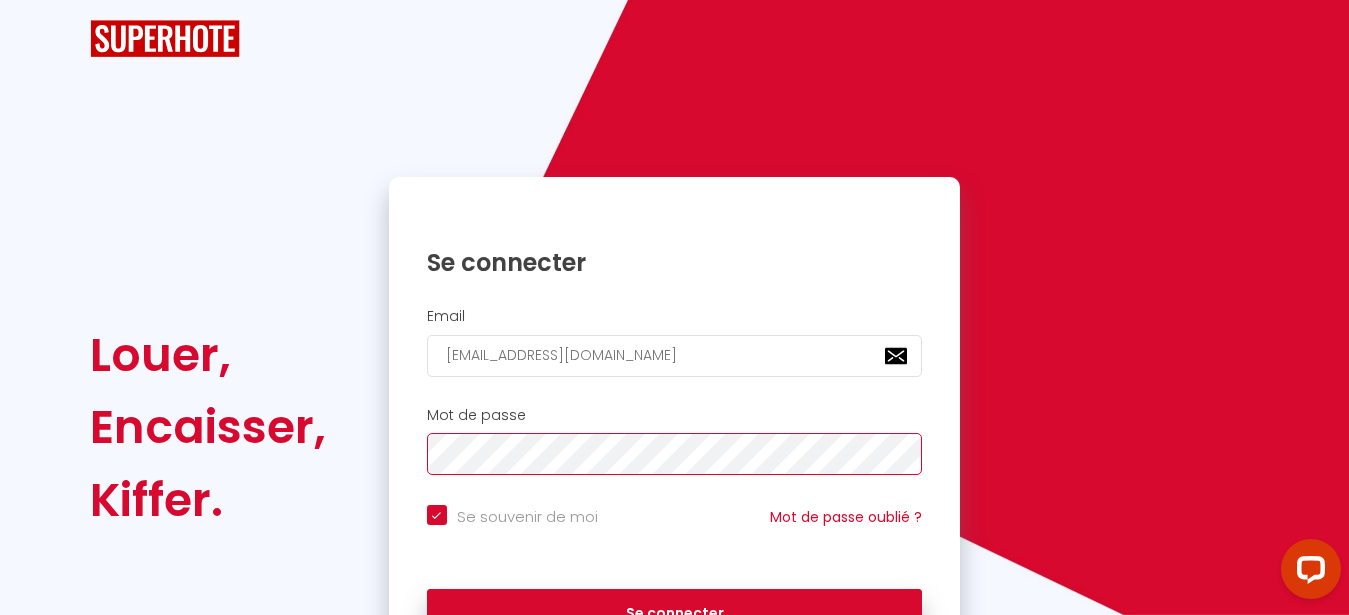 click on "Se connecter" at bounding box center (675, 614) 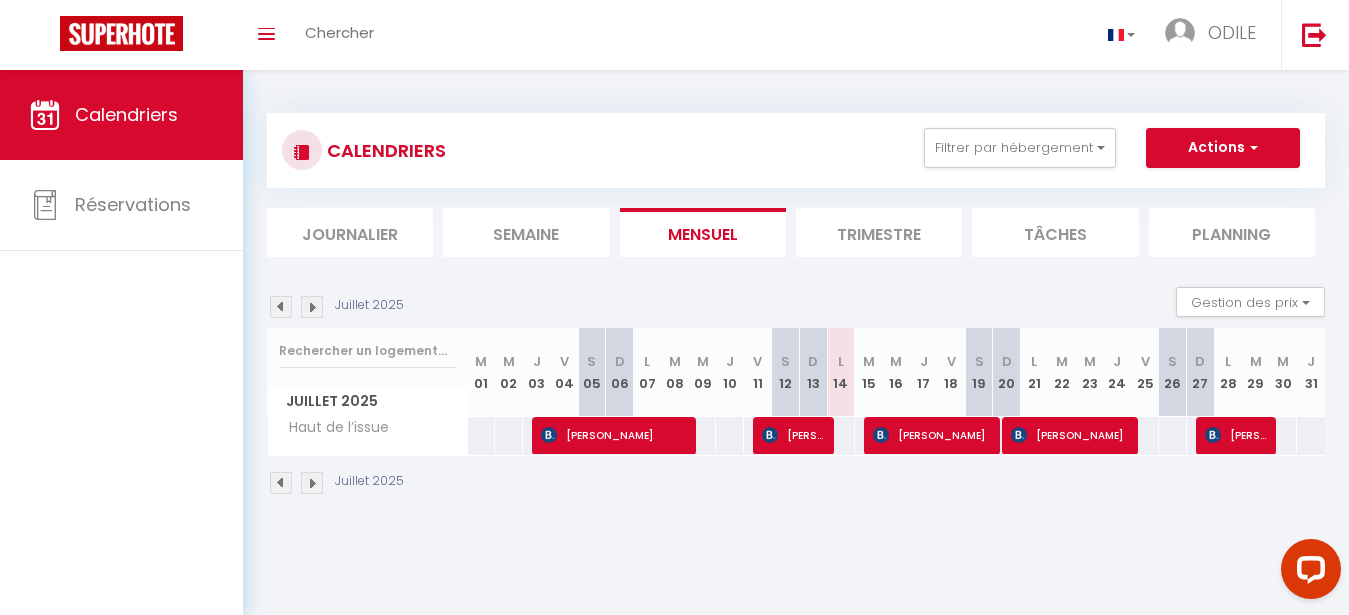 click on "[PERSON_NAME]" at bounding box center (794, 435) 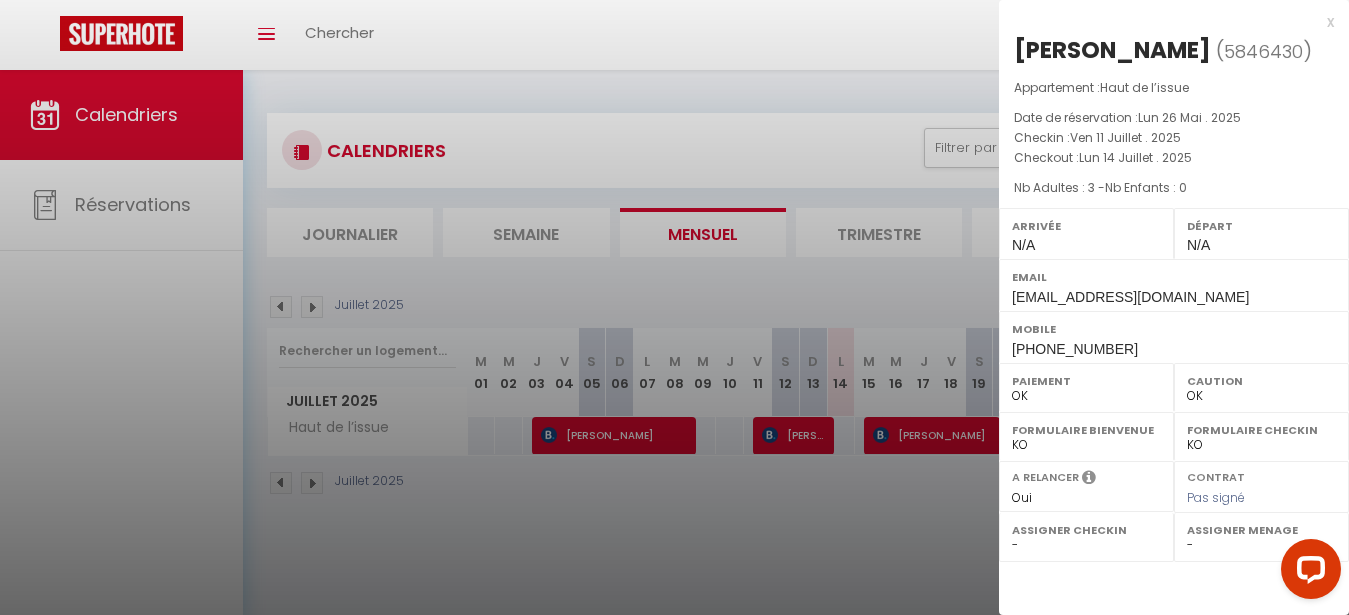click at bounding box center [674, 307] 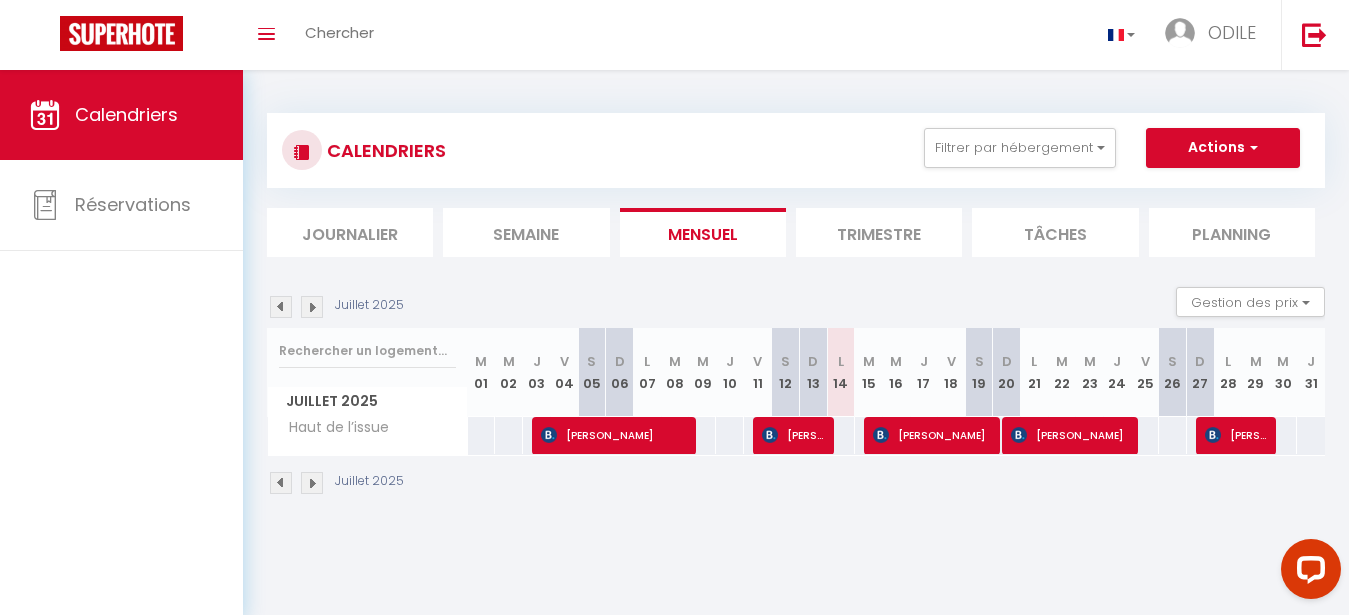 click on "[PERSON_NAME]" at bounding box center [933, 435] 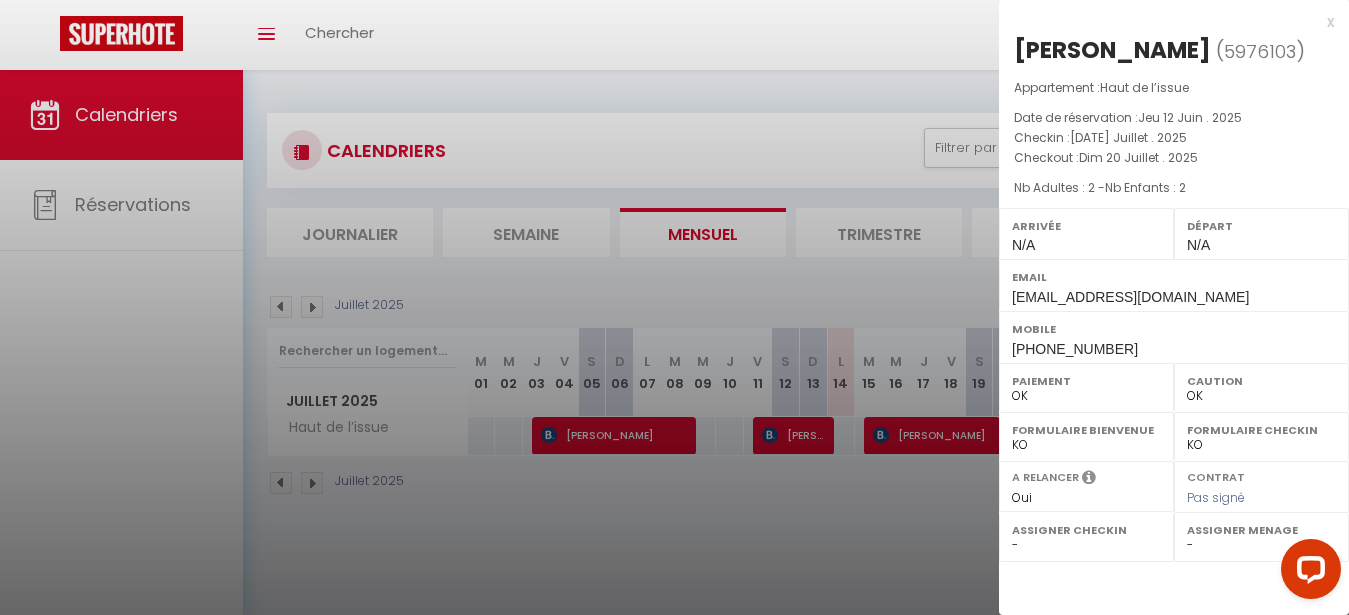 click at bounding box center [674, 307] 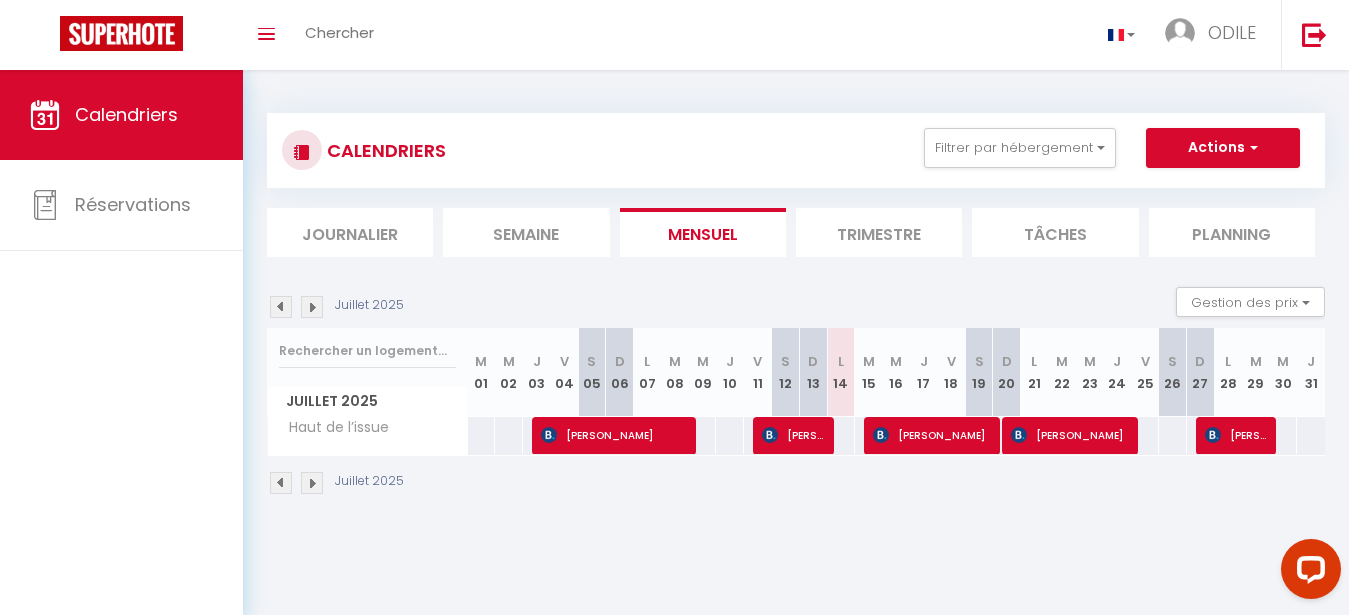 click on "[PERSON_NAME]" at bounding box center (794, 435) 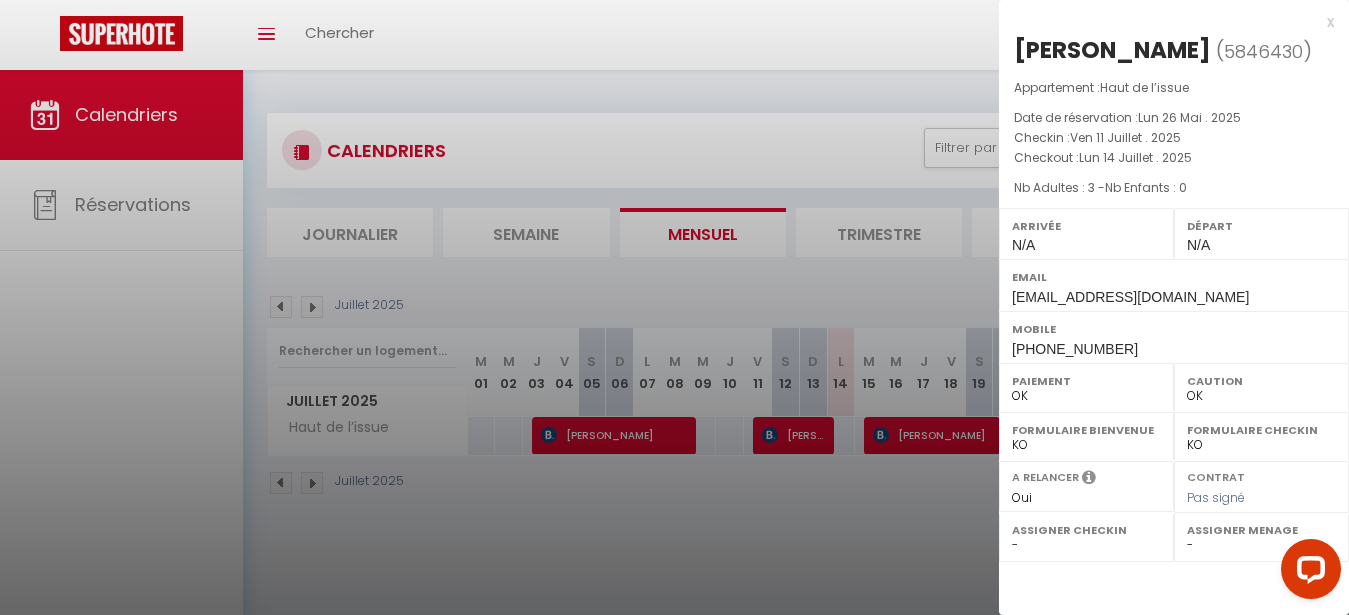 click at bounding box center [674, 307] 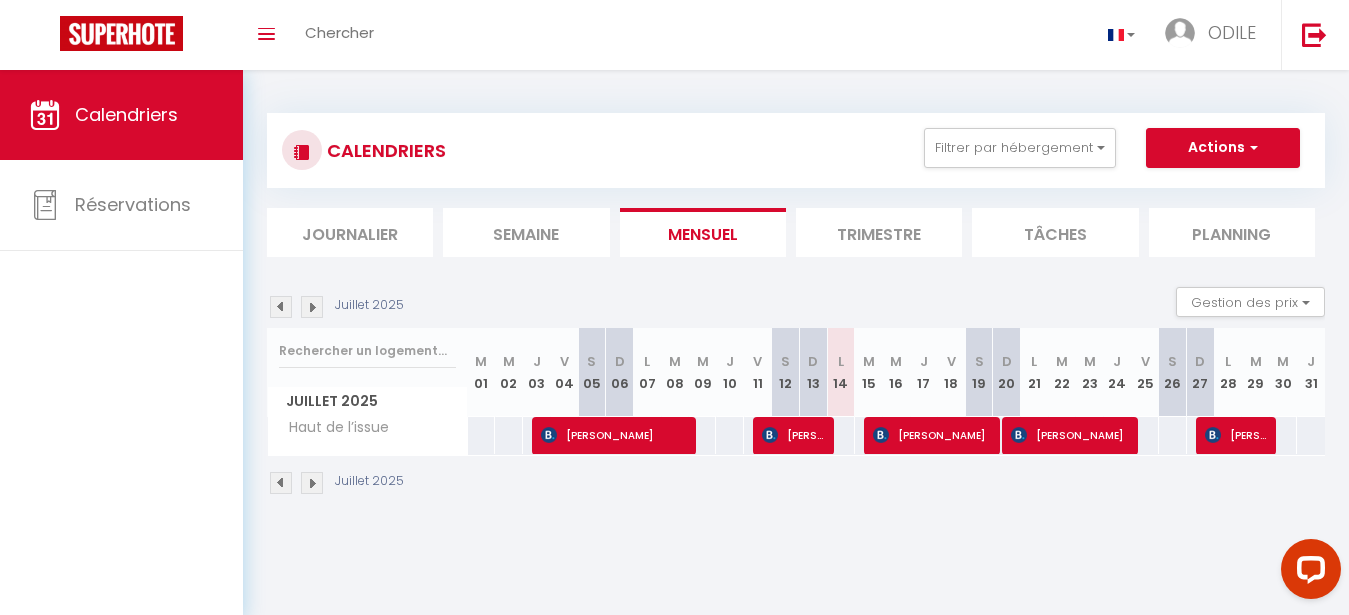 click on "[PERSON_NAME]" at bounding box center [615, 435] 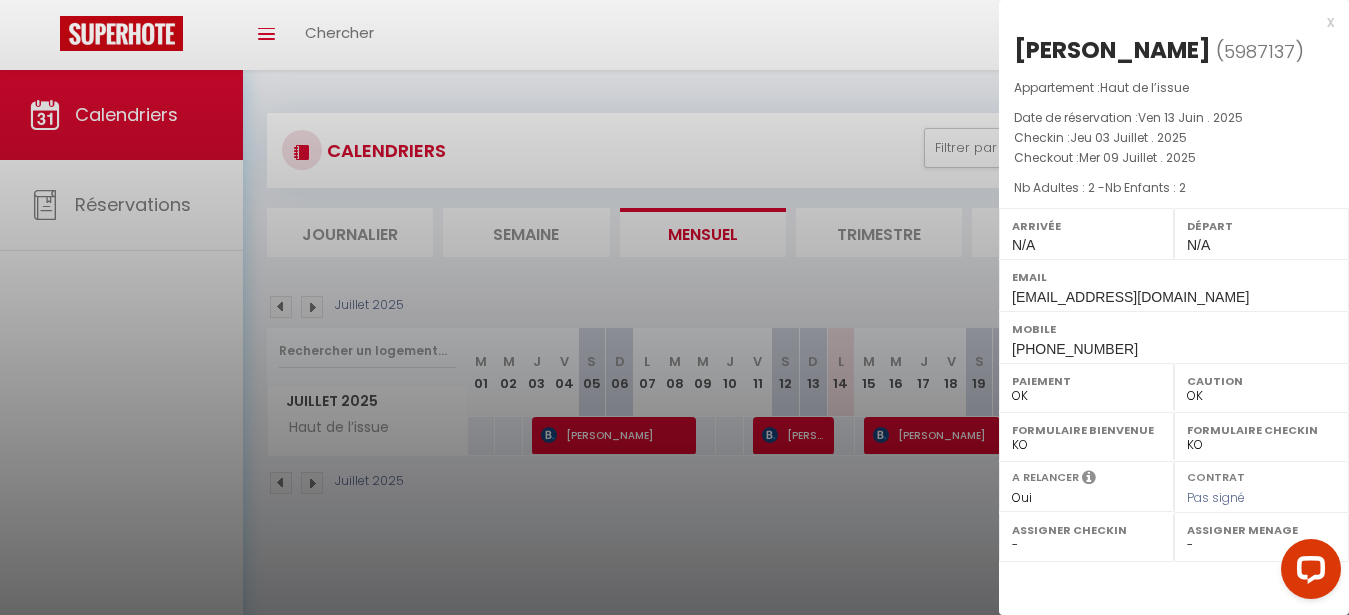 click at bounding box center [674, 307] 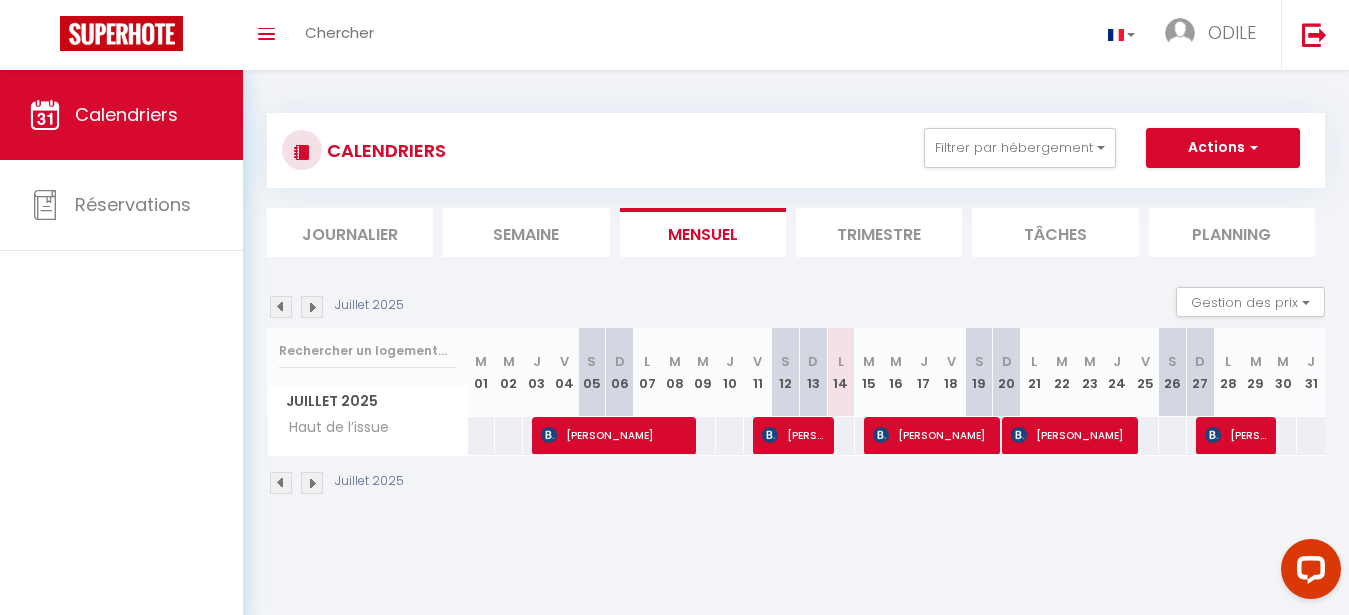 click on "[PERSON_NAME]" at bounding box center [933, 435] 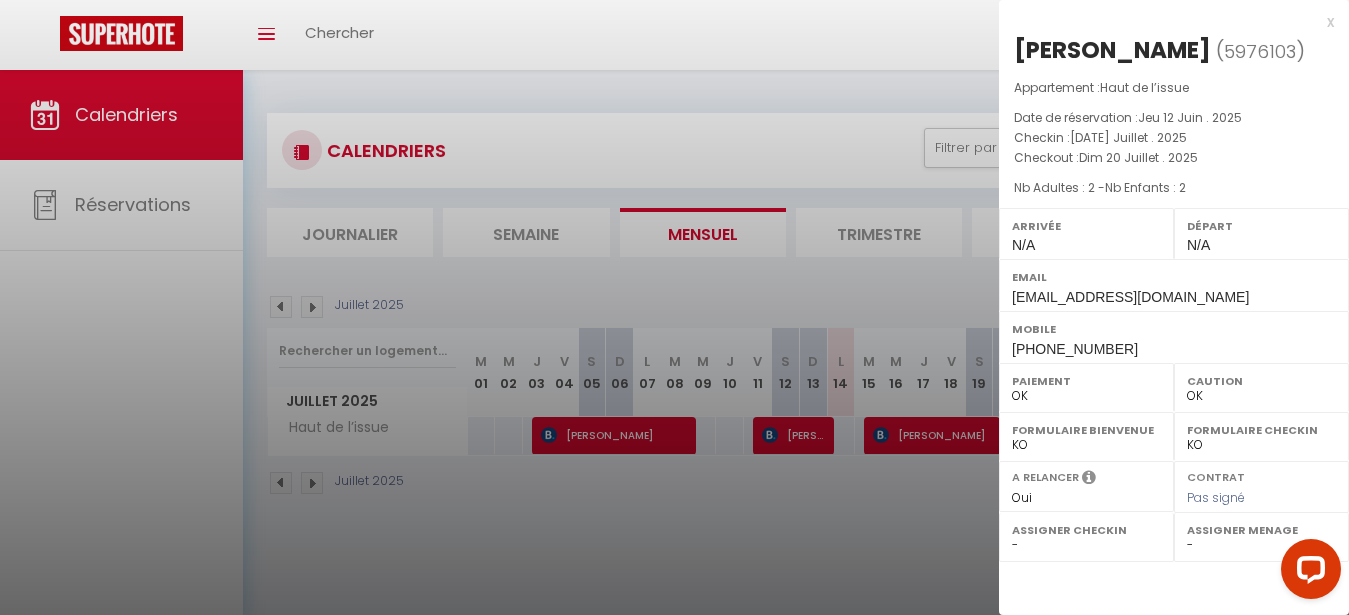 click at bounding box center (674, 307) 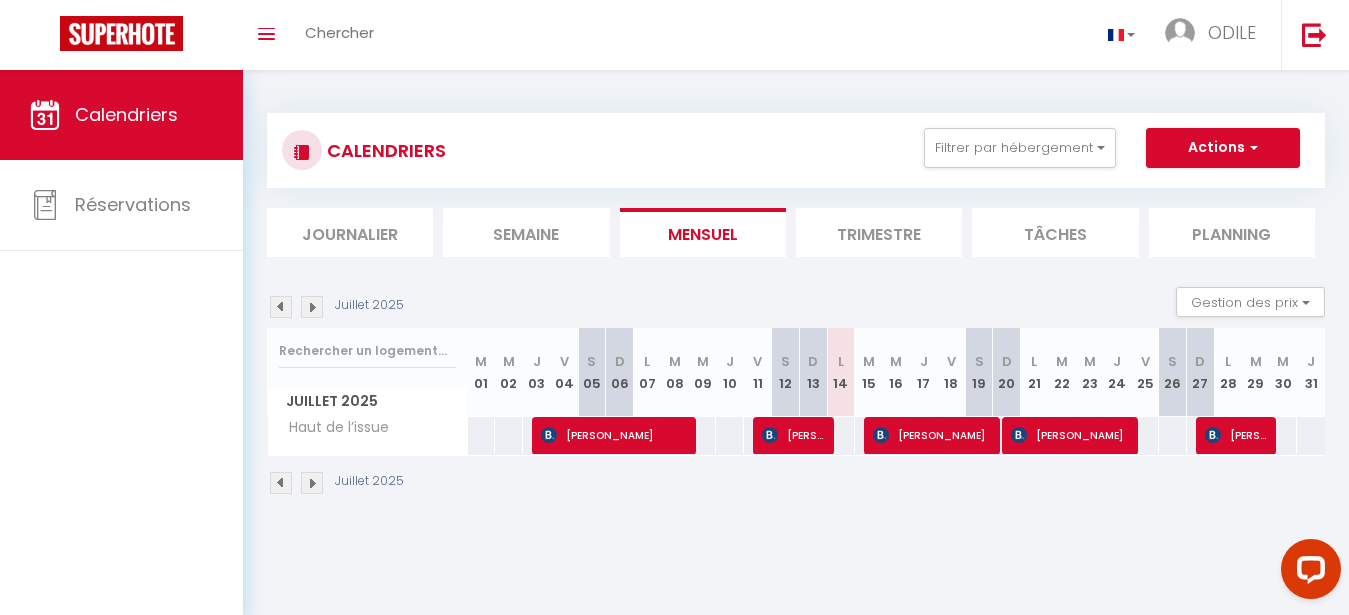 click at bounding box center (312, 483) 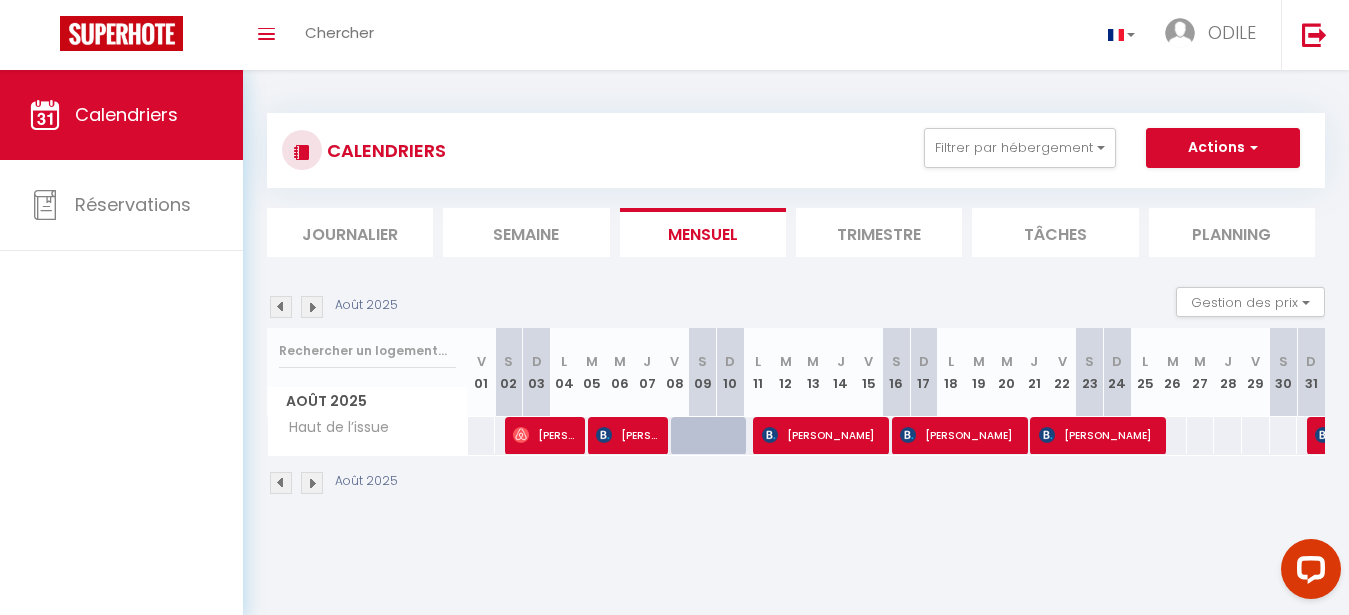 click at bounding box center [312, 483] 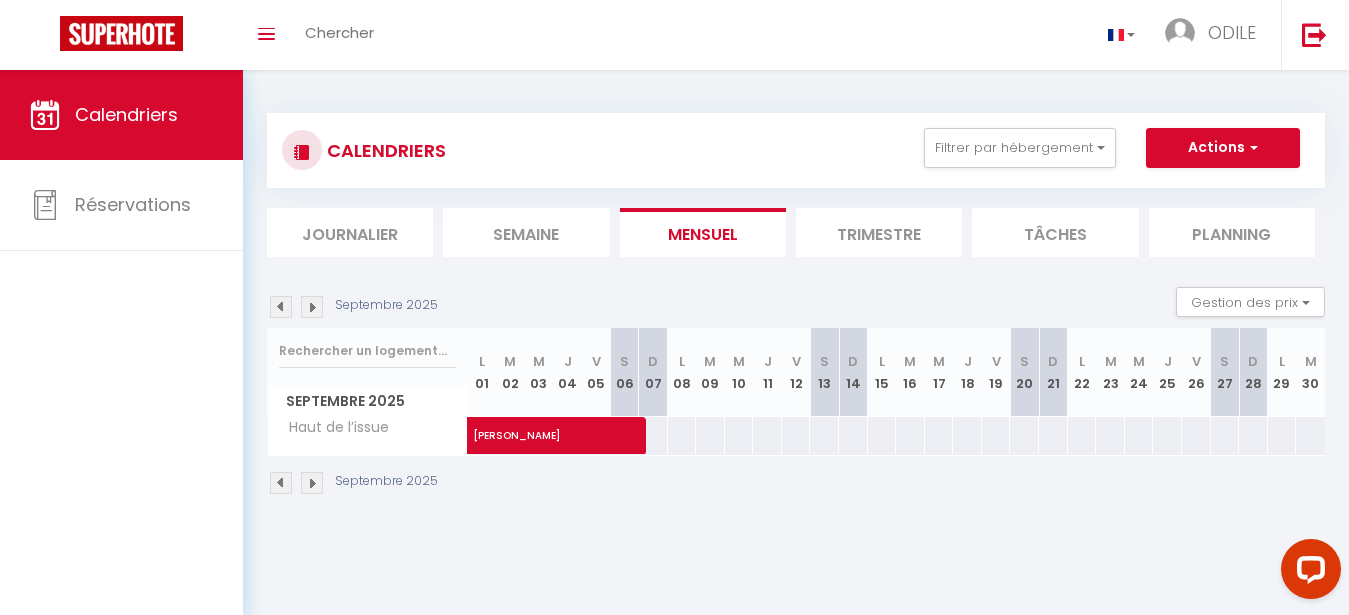 click at bounding box center (312, 483) 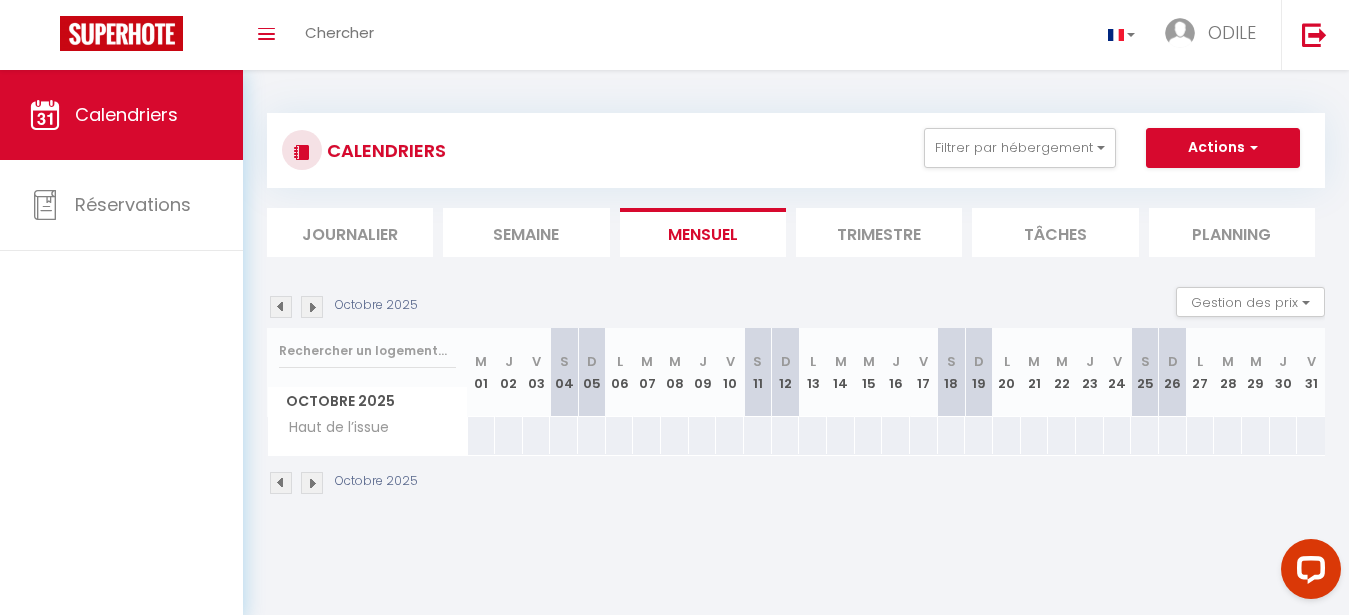 click at bounding box center (281, 483) 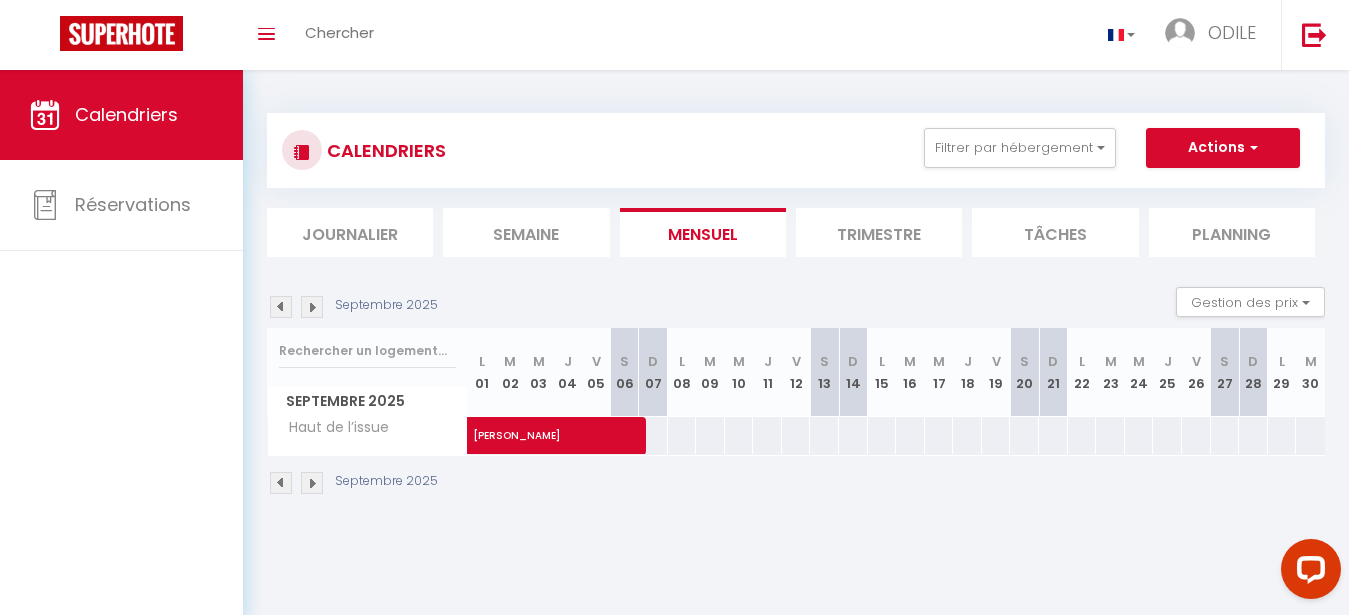 click at bounding box center [281, 483] 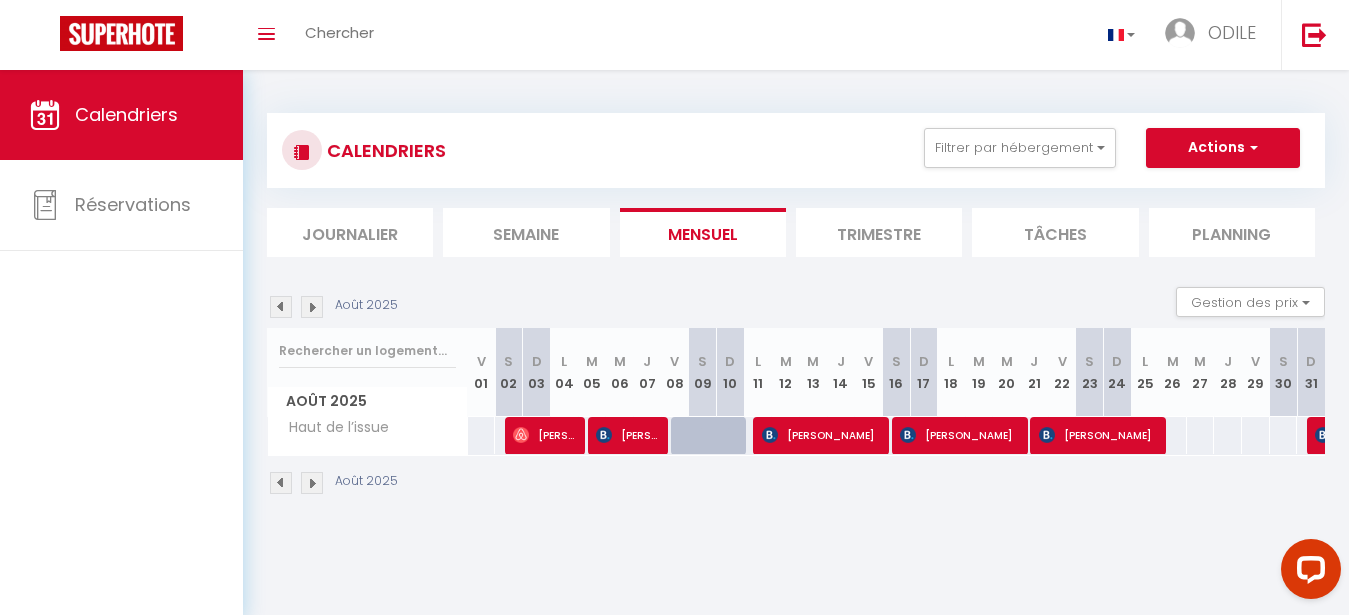click at bounding box center [312, 483] 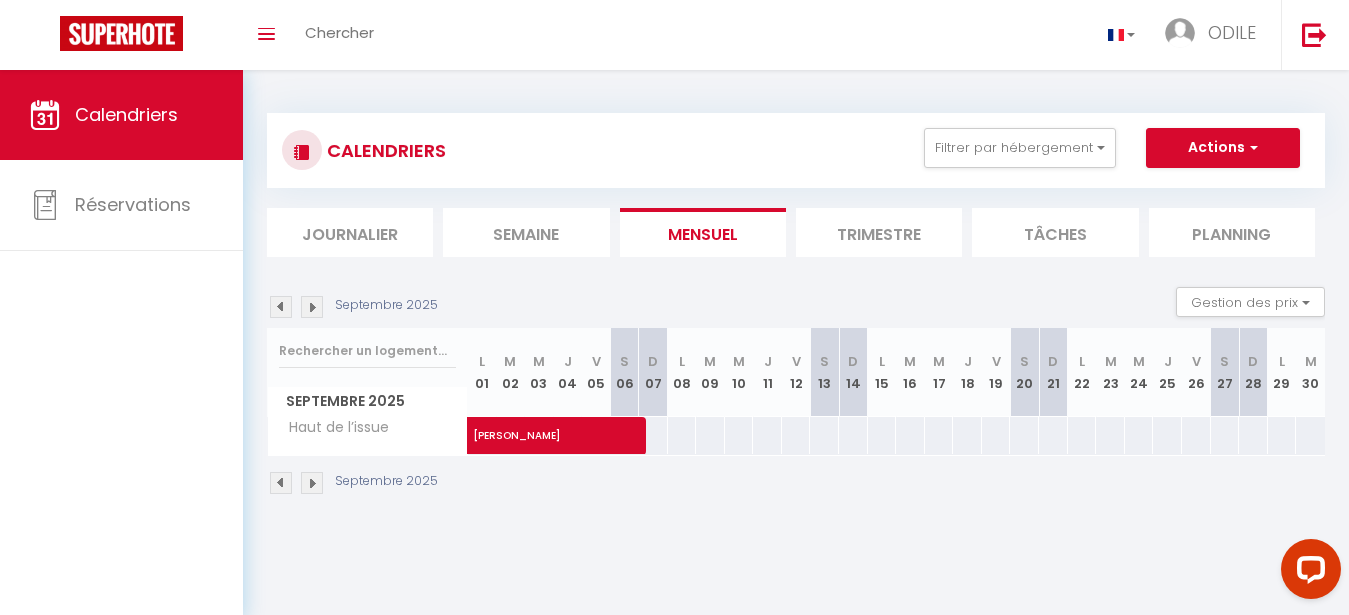 click at bounding box center [281, 483] 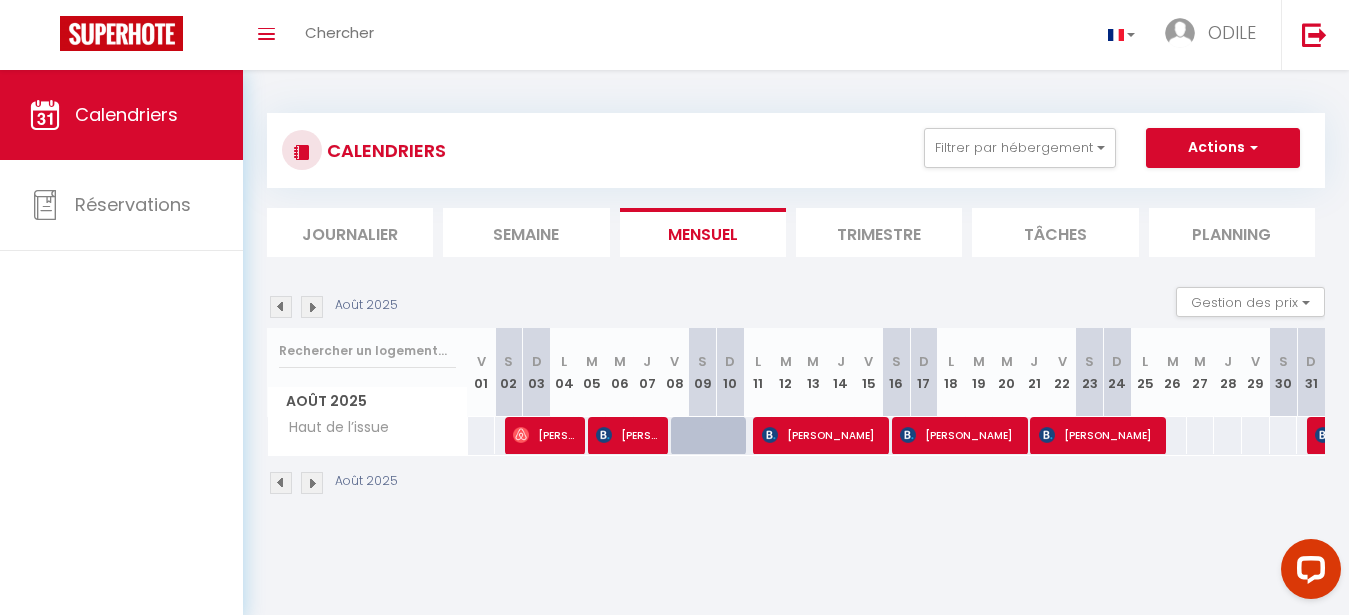 click at bounding box center (281, 483) 